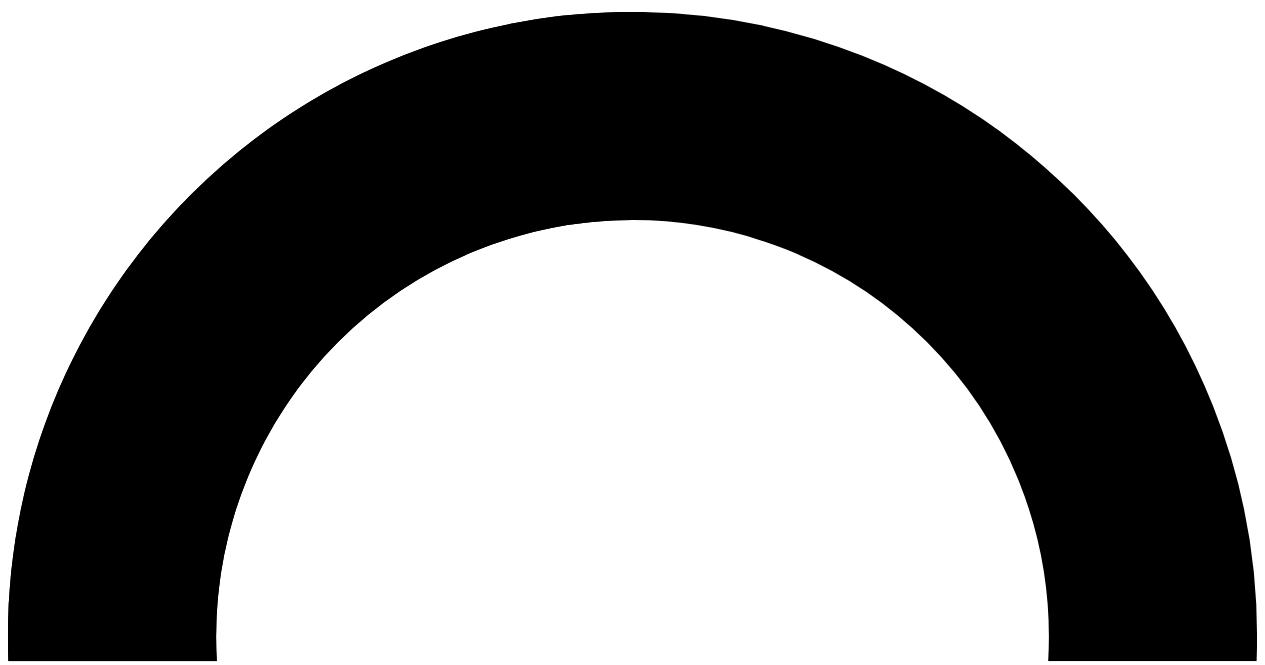 scroll, scrollTop: 0, scrollLeft: 0, axis: both 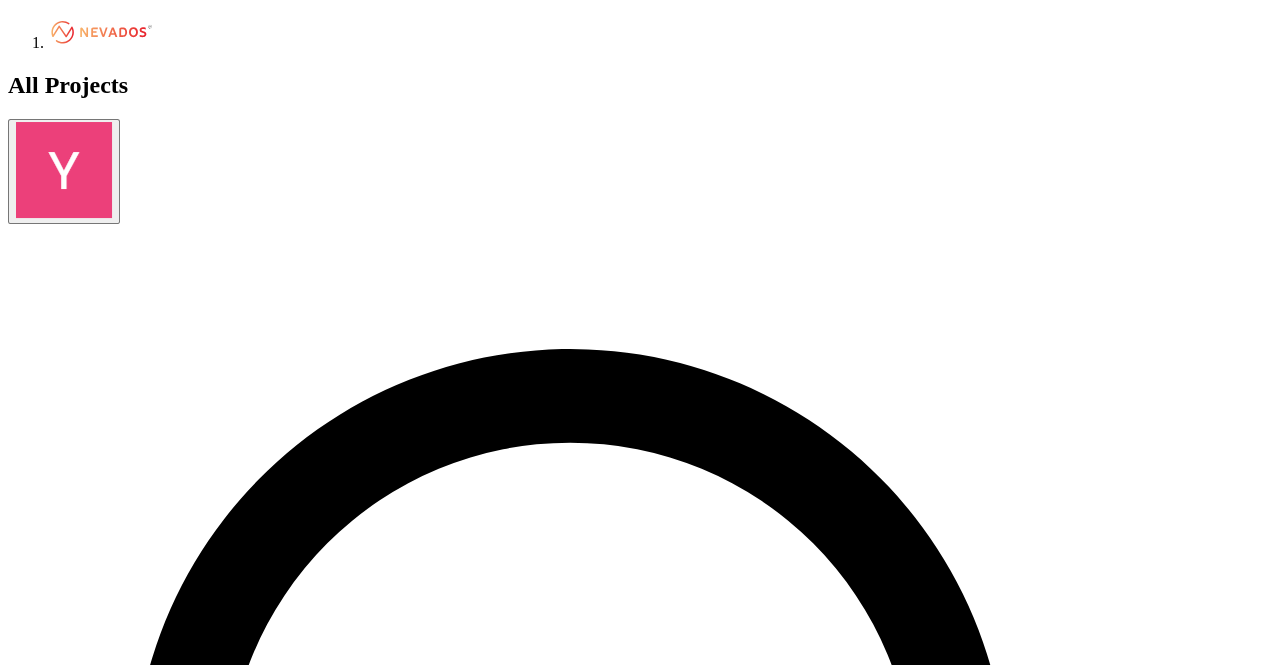 click at bounding box center [79, 1488] 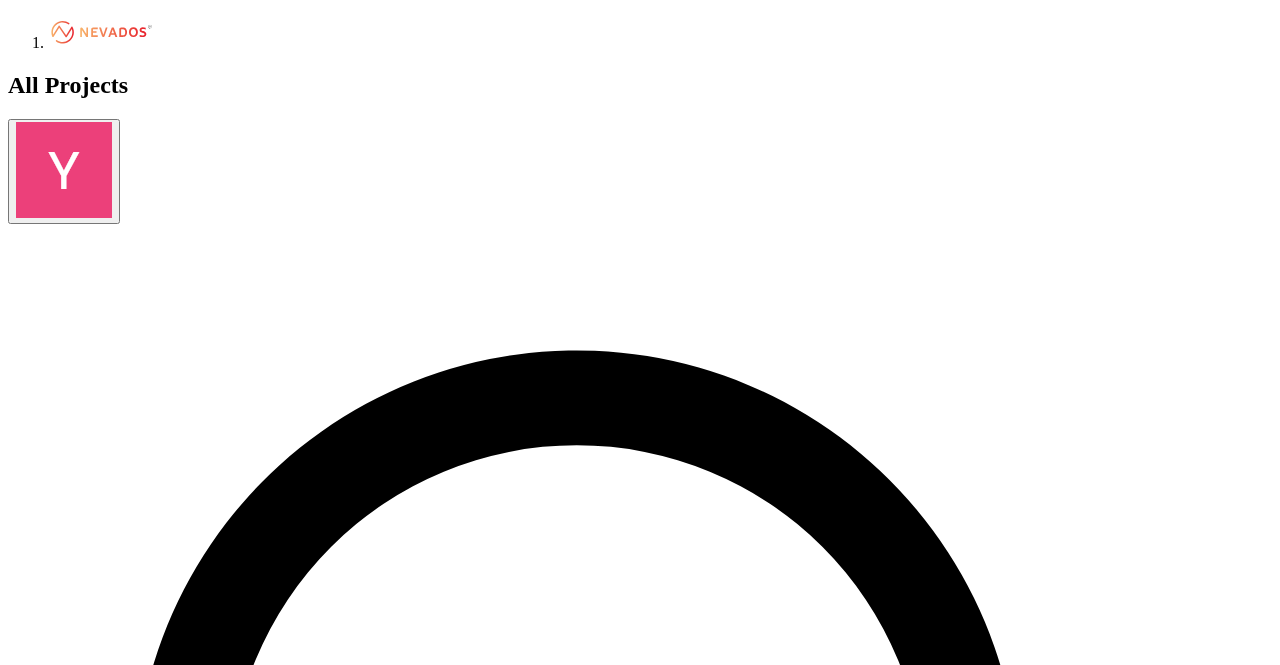 click on "Quoting" at bounding box center [112, 1682] 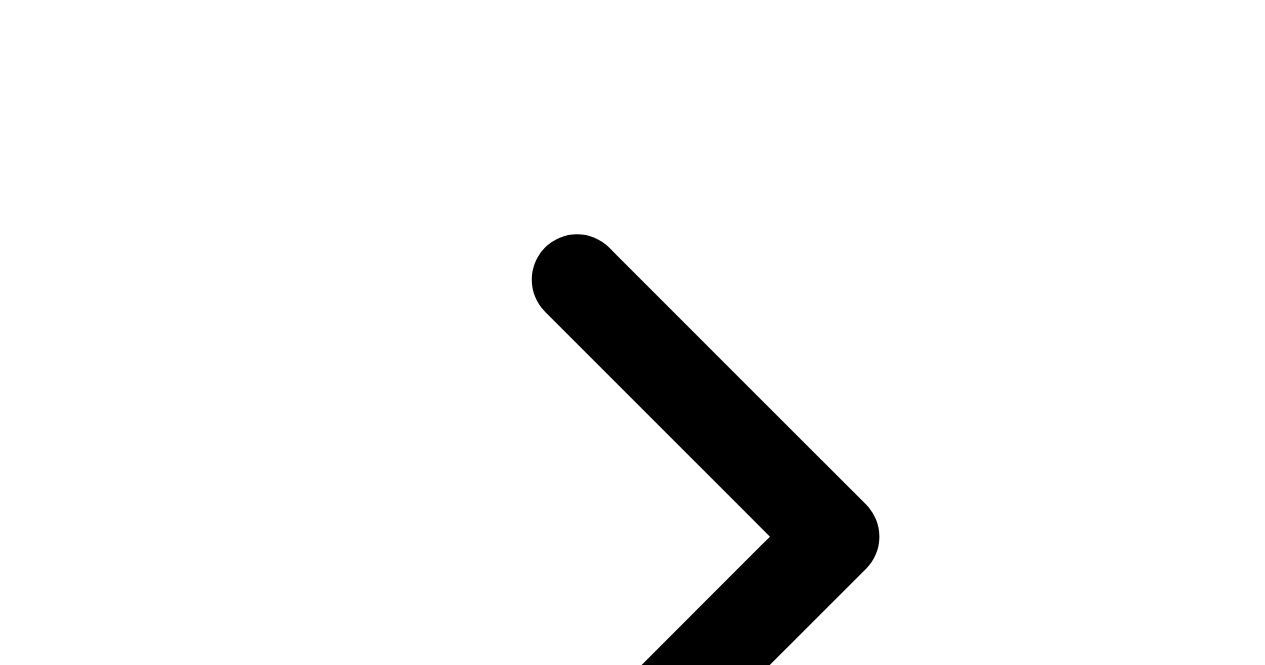scroll, scrollTop: 200, scrollLeft: 0, axis: vertical 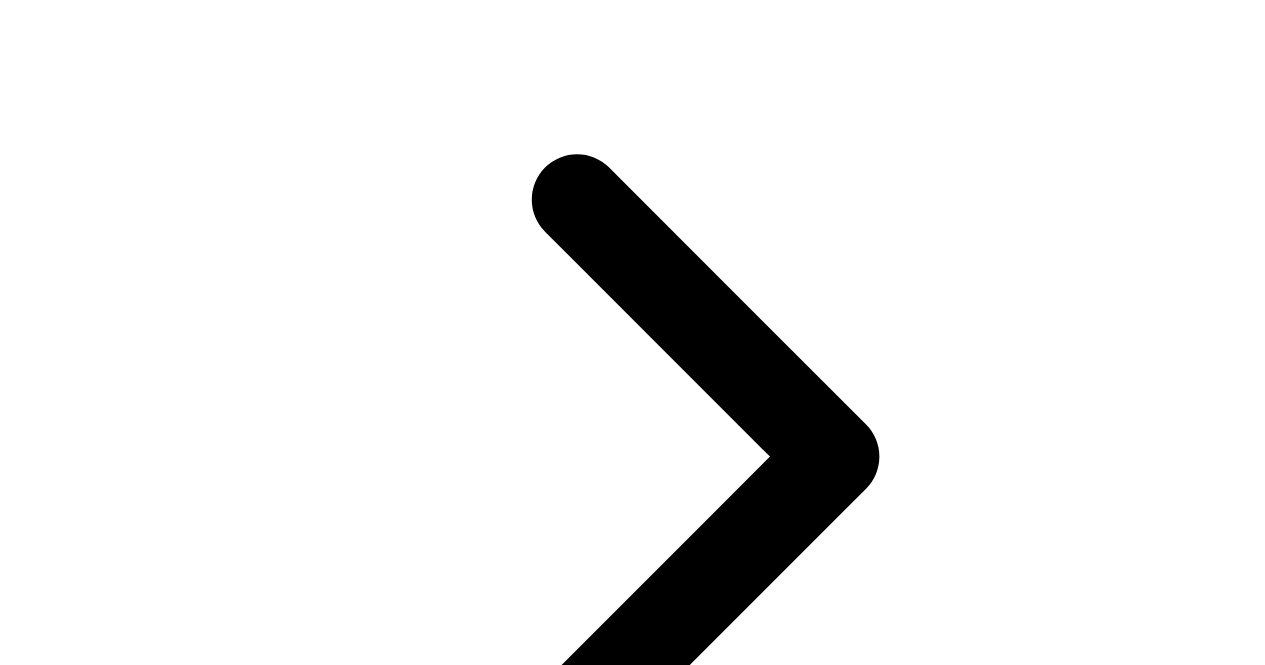 click on "Version 7" at bounding box center [111, 3489] 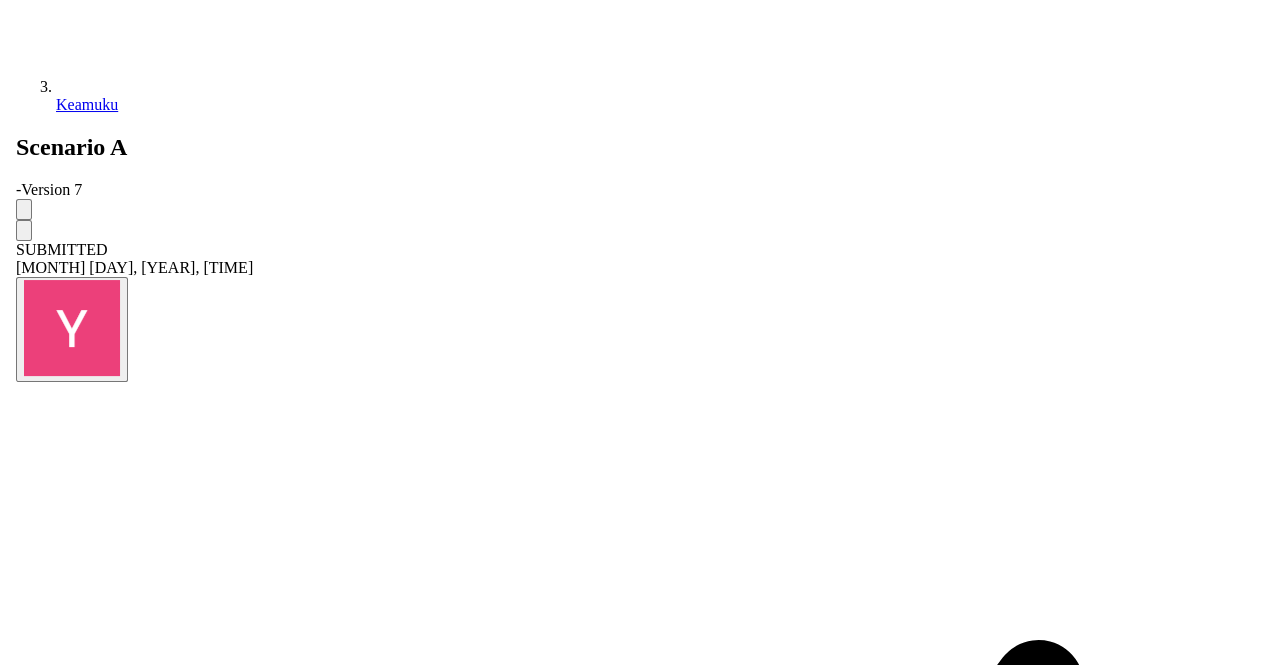 scroll, scrollTop: 2300, scrollLeft: 0, axis: vertical 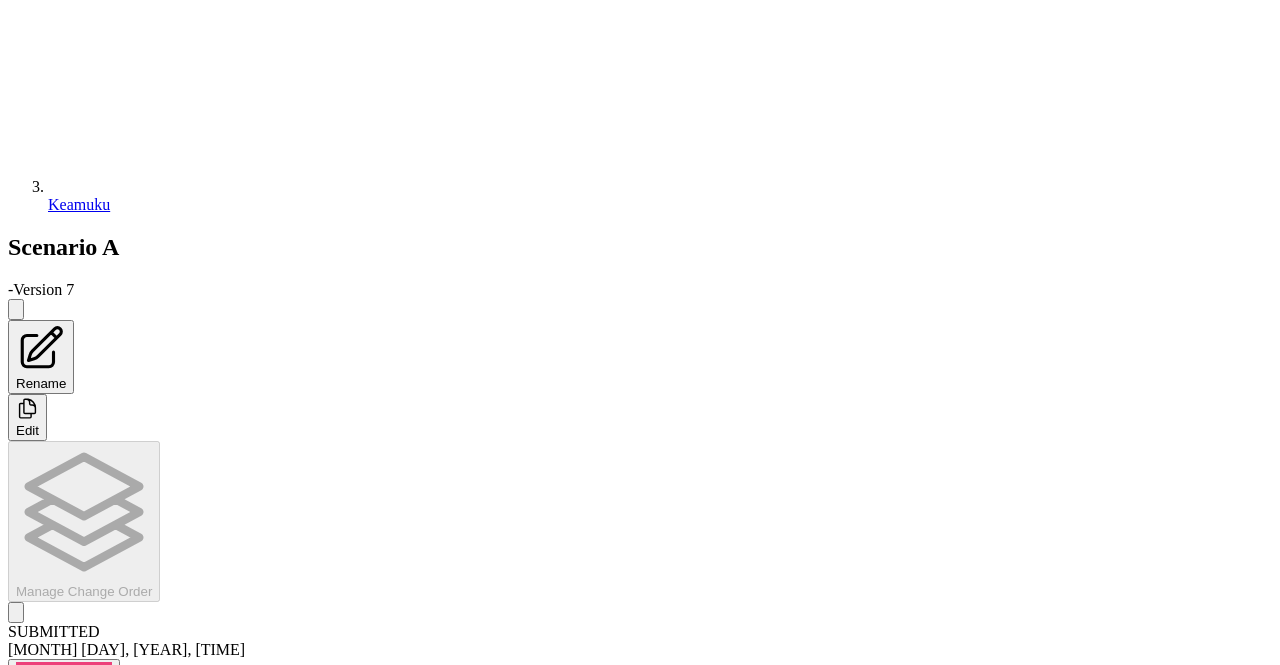 click at bounding box center (16, 309) 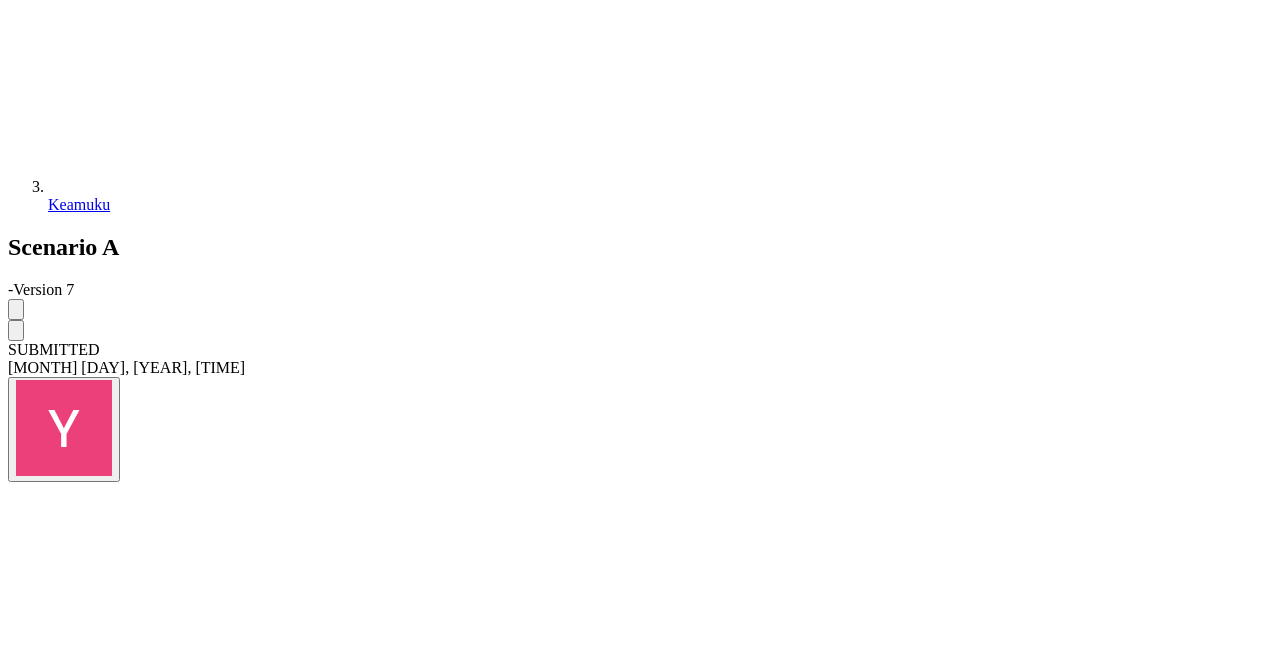 click on "Change fields or documents" at bounding box center (156, 19492) 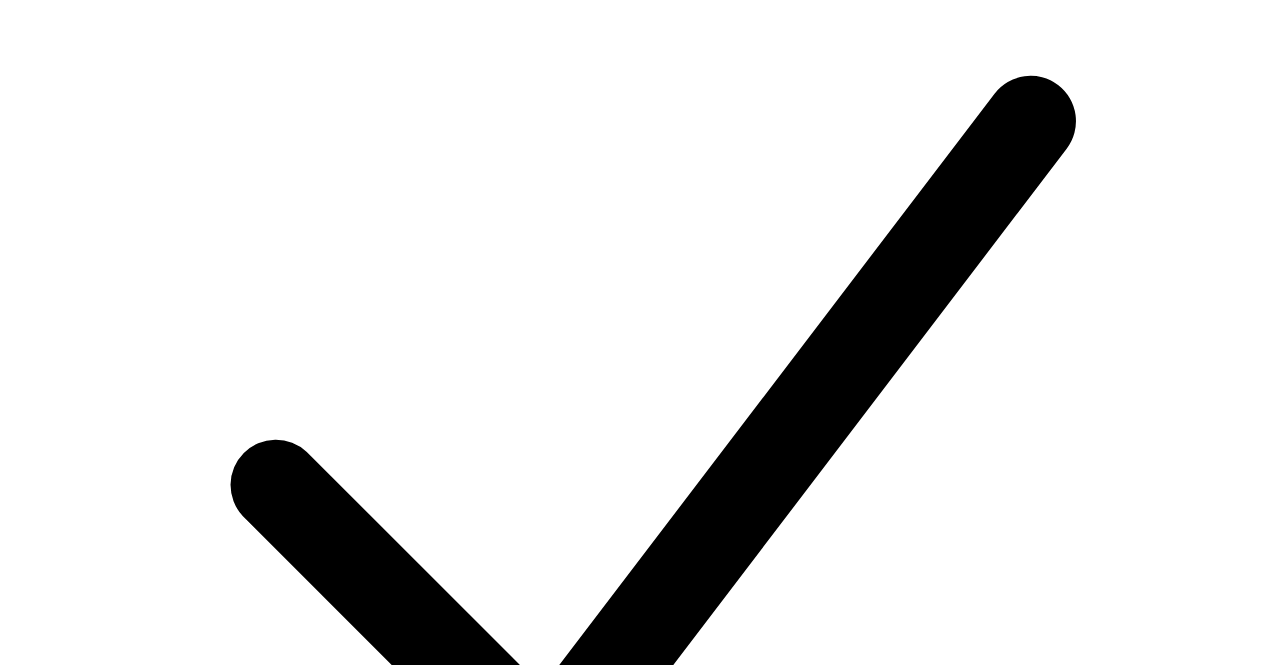 scroll, scrollTop: 3100, scrollLeft: 0, axis: vertical 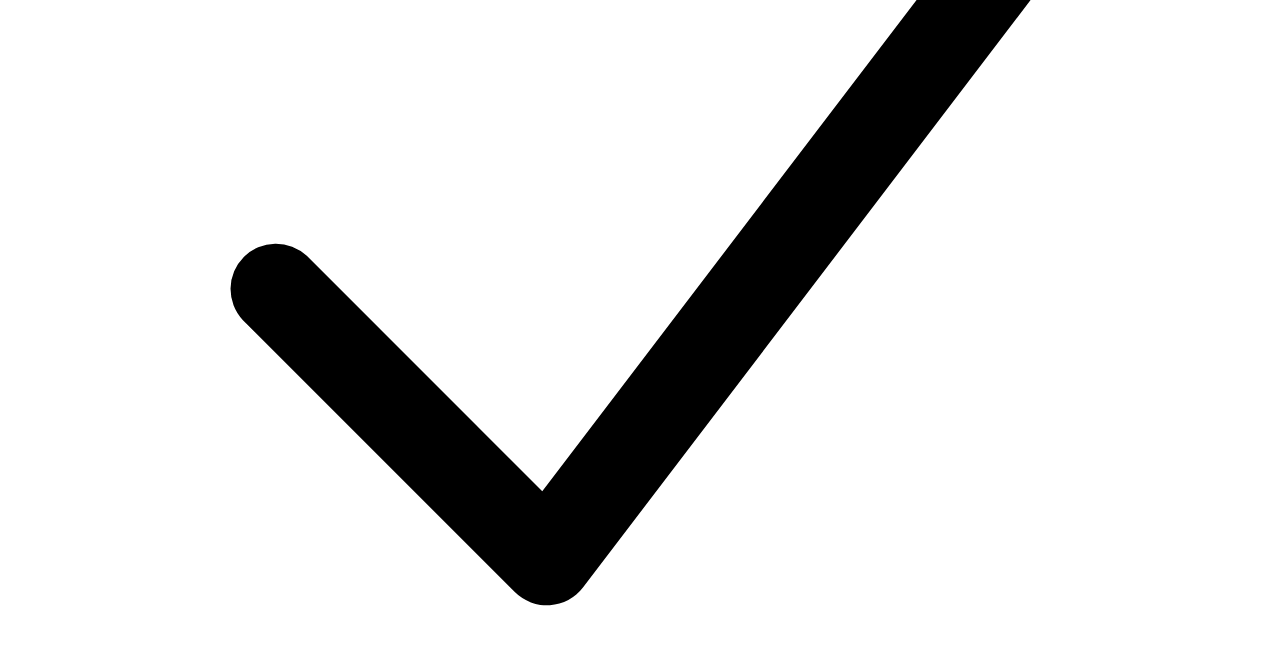 click on "**" at bounding box center [79, 14547] 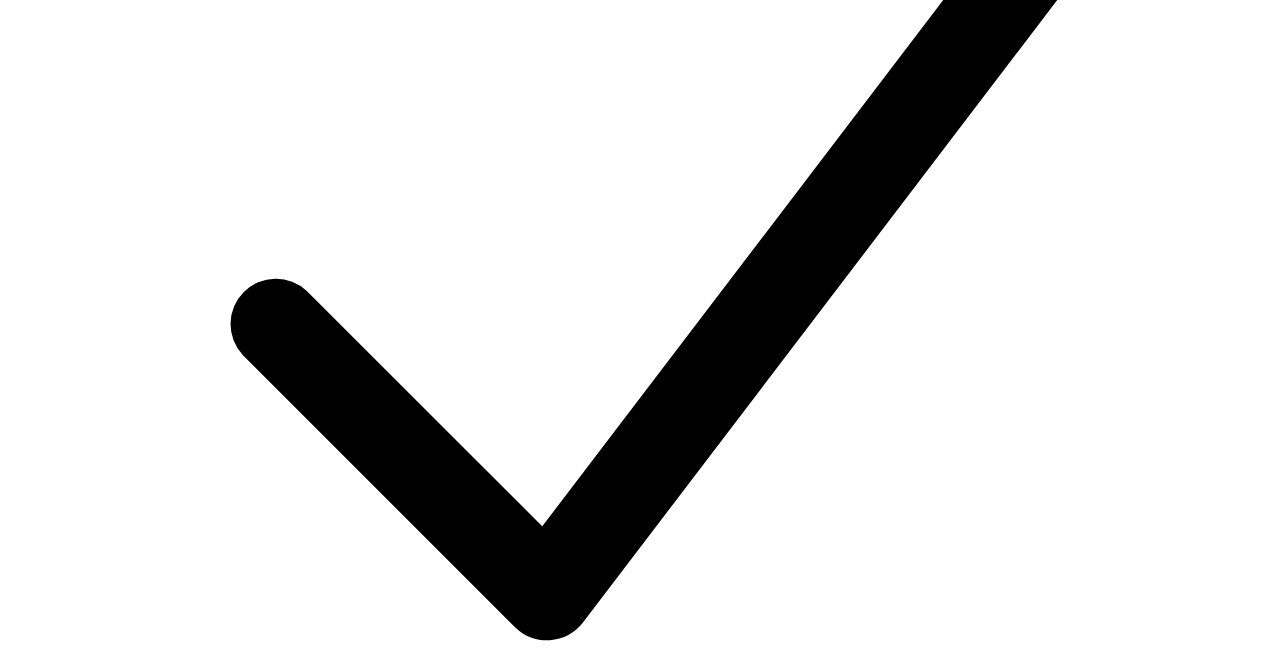 scroll, scrollTop: 5566, scrollLeft: 0, axis: vertical 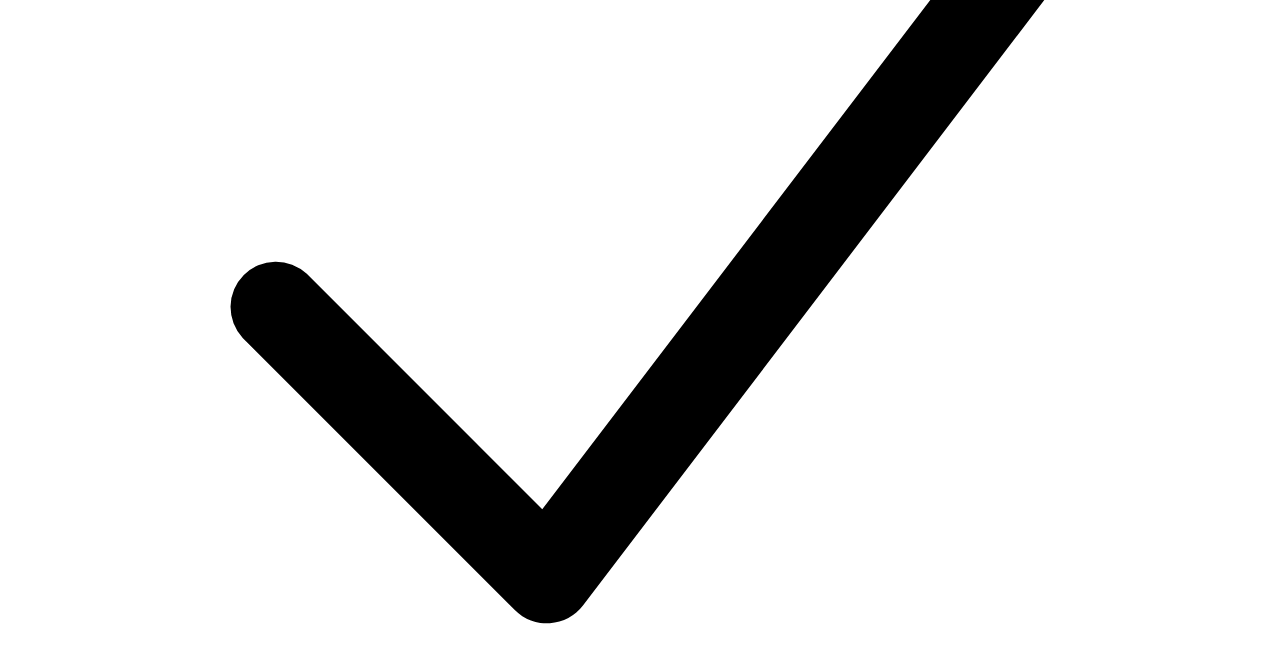 click on "Submit for Review" at bounding box center [70, 15738] 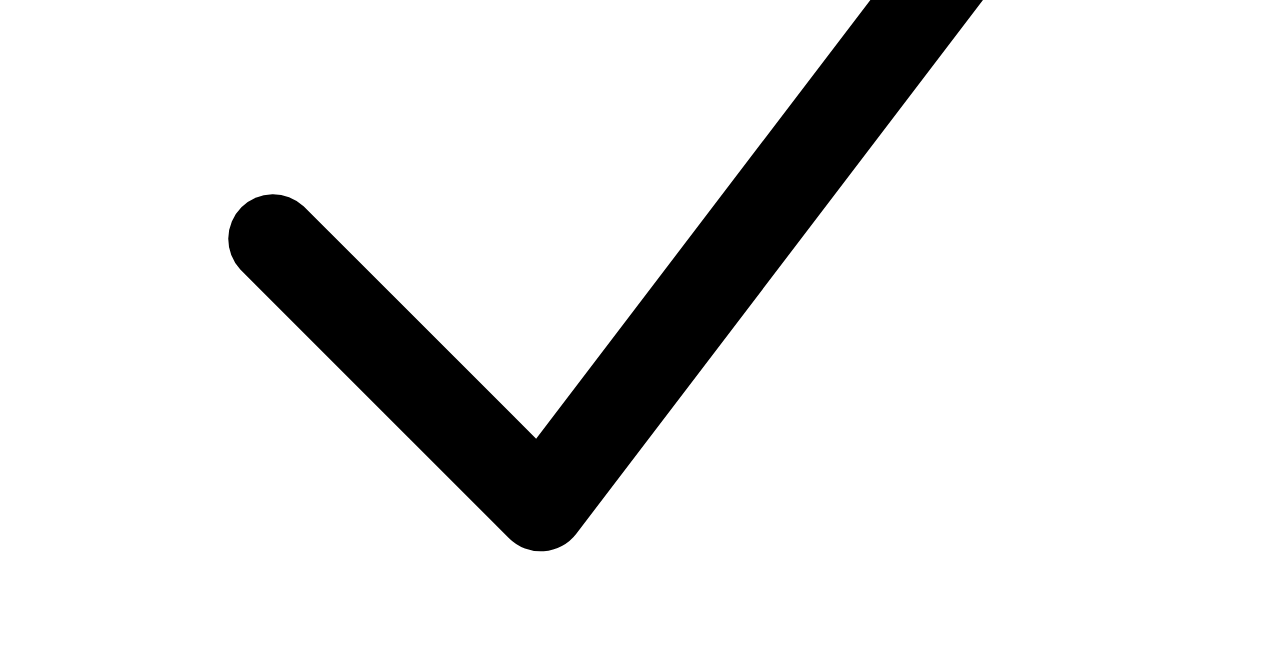 scroll, scrollTop: 5550, scrollLeft: 0, axis: vertical 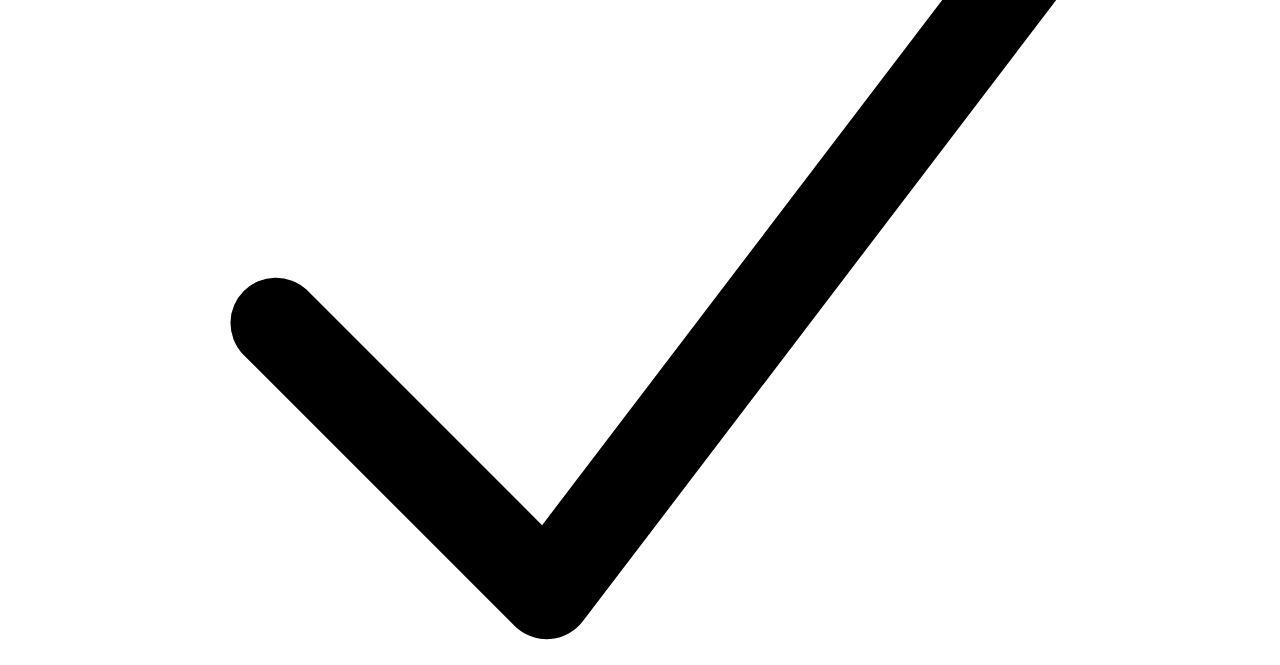 click on "OK" at bounding box center (25, 19686) 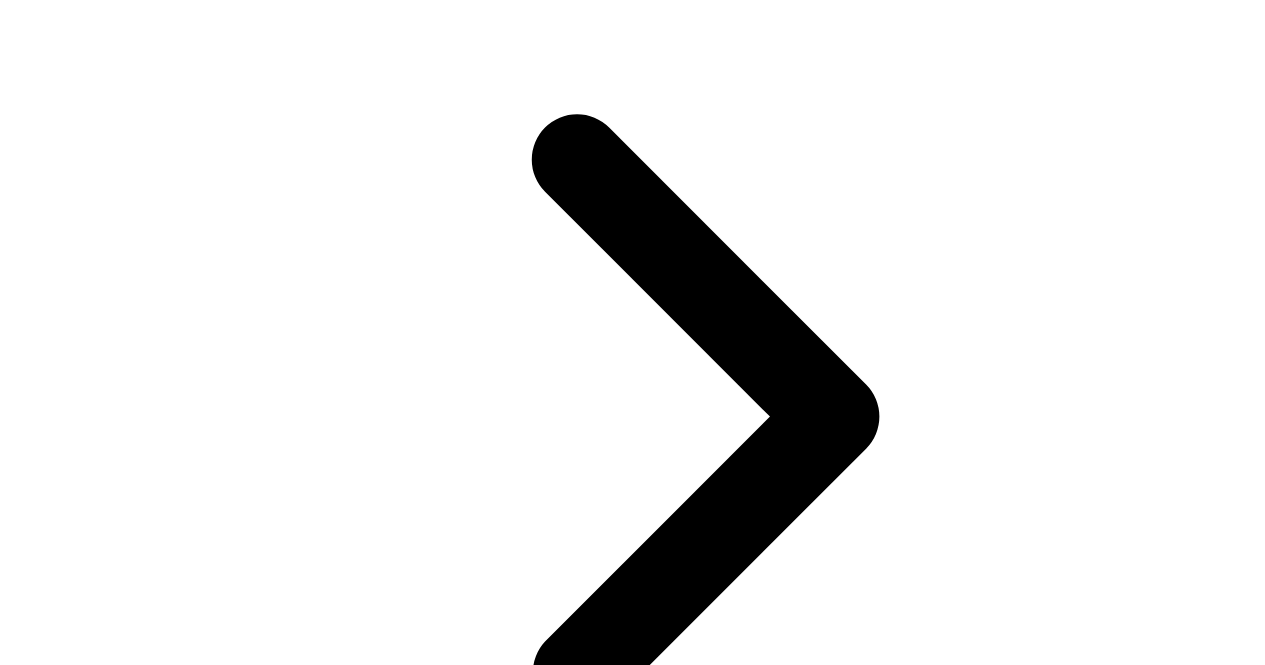 scroll, scrollTop: 300, scrollLeft: 0, axis: vertical 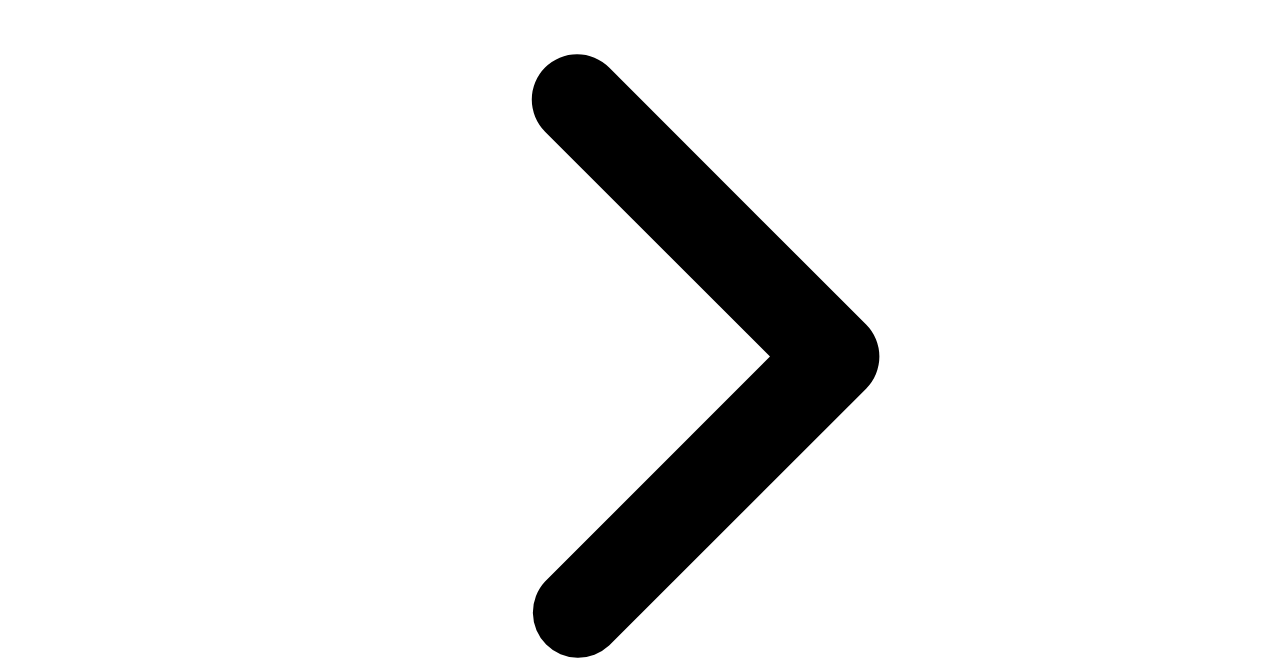 click on "Version 8" at bounding box center [111, 3389] 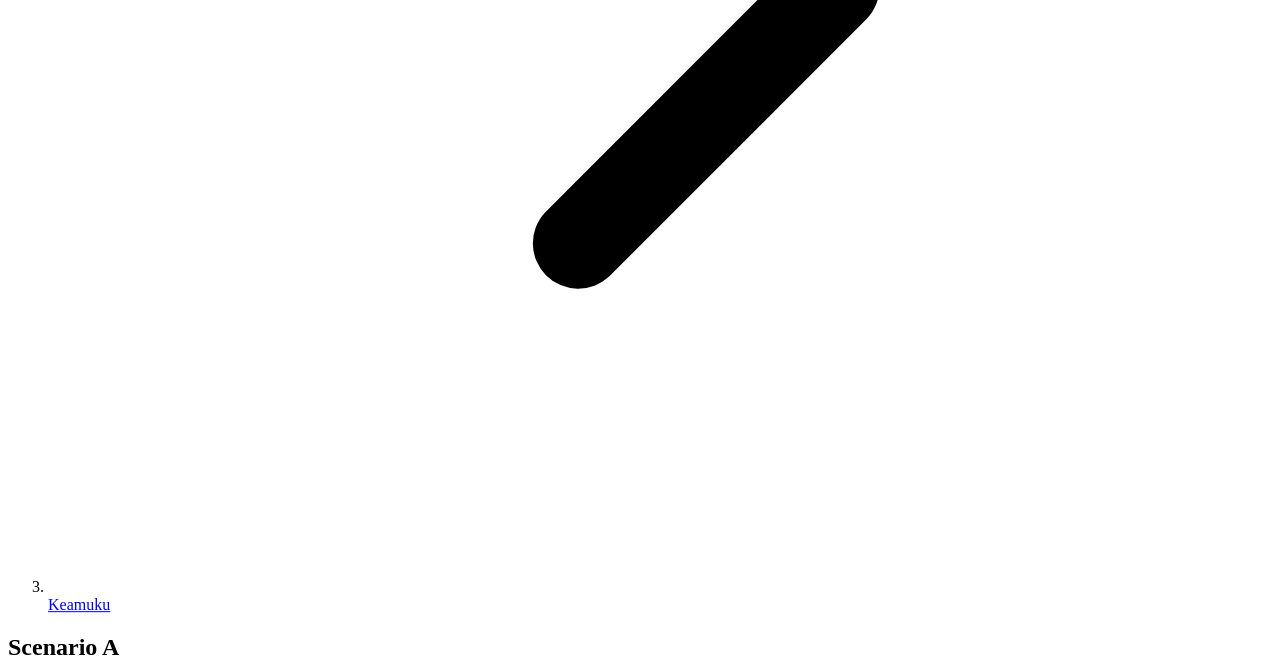 scroll, scrollTop: 2100, scrollLeft: 0, axis: vertical 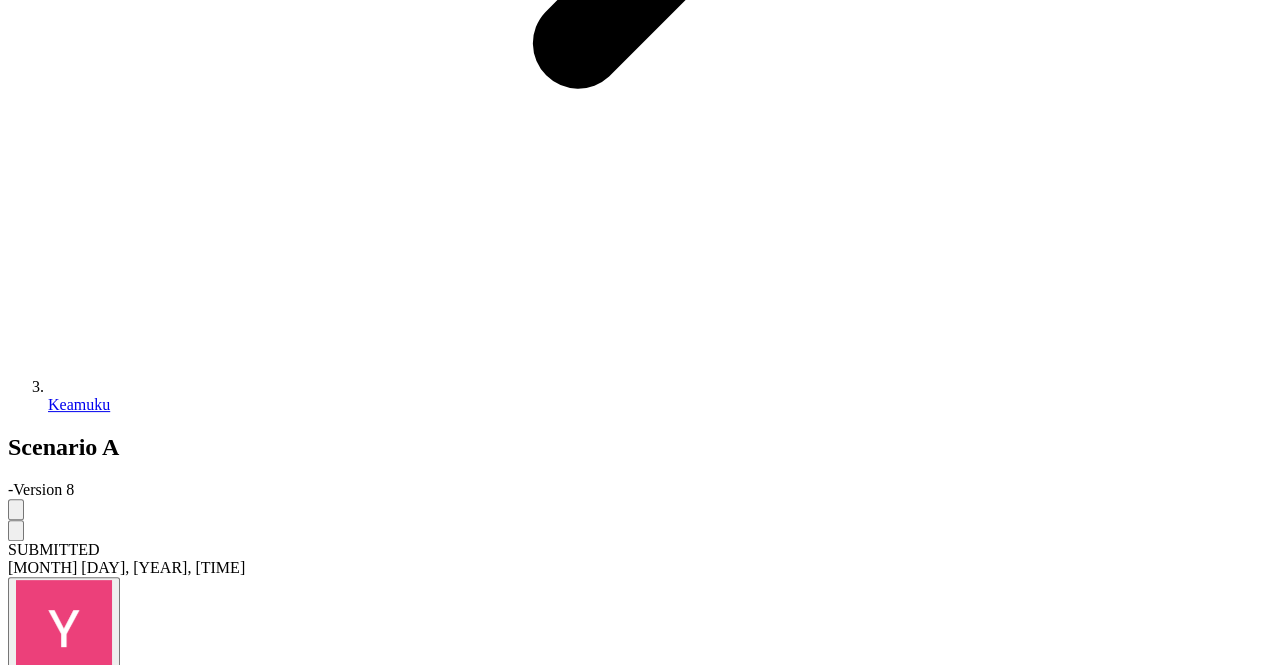 click on "JKM590-72HL4-BDV" at bounding box center [632, 16914] 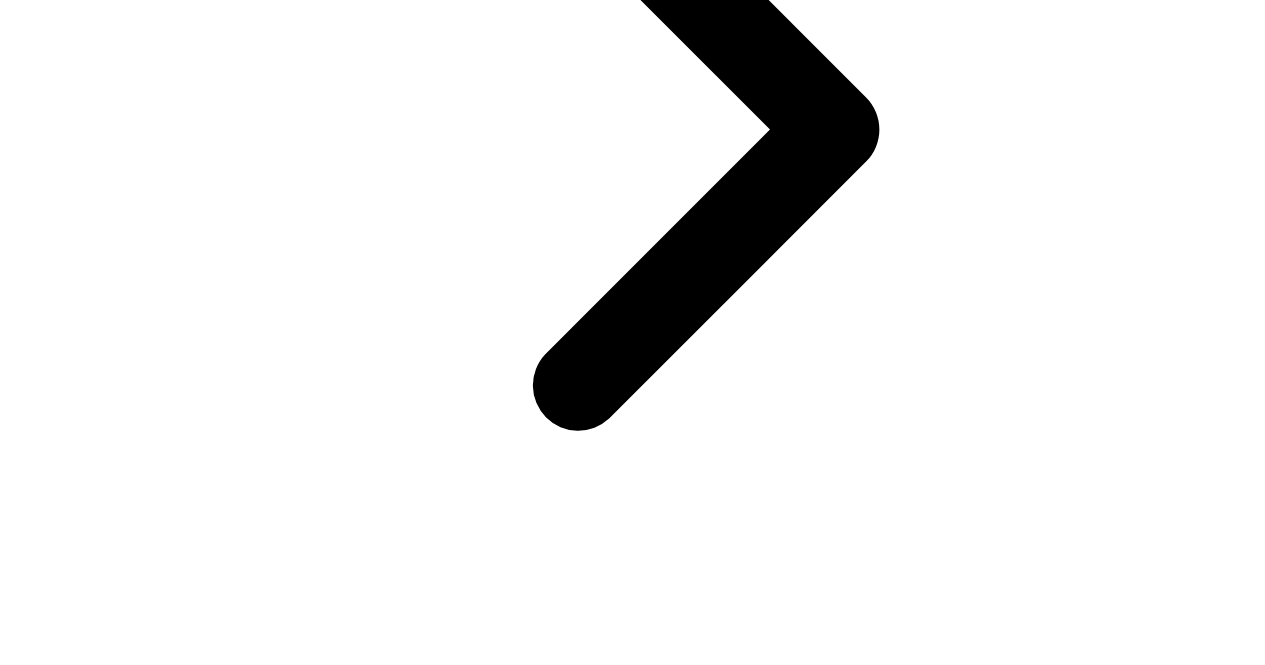 scroll, scrollTop: 2100, scrollLeft: 0, axis: vertical 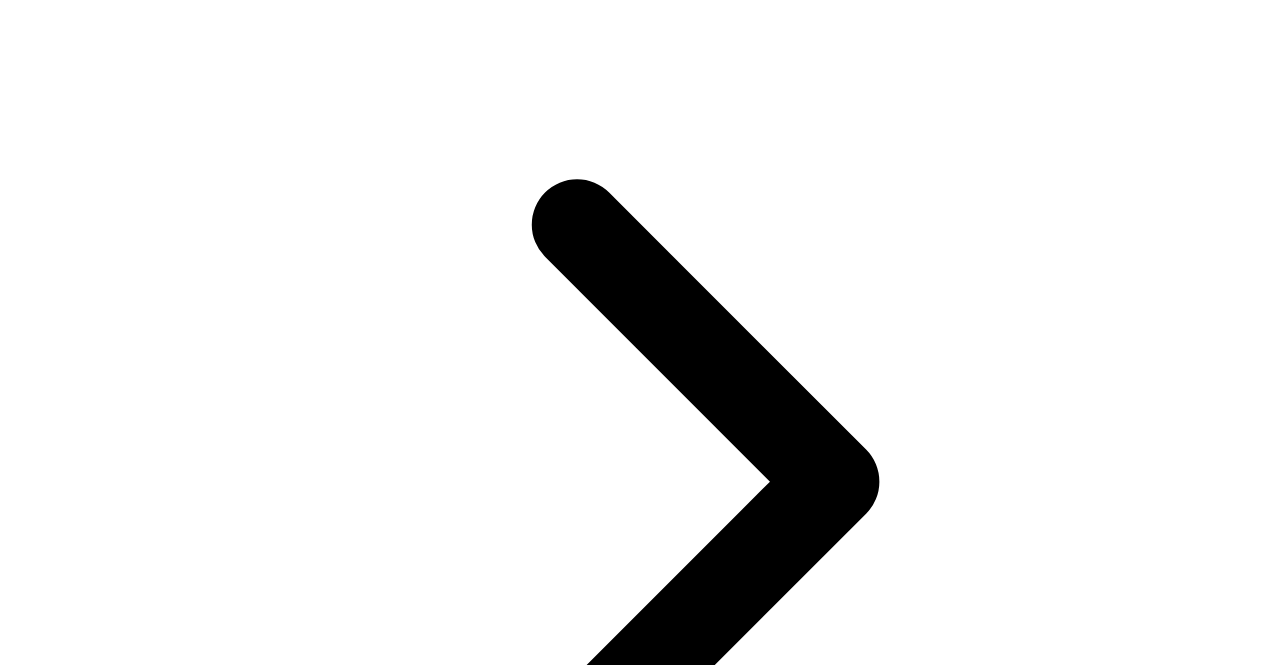 drag, startPoint x: 841, startPoint y: 373, endPoint x: 804, endPoint y: 375, distance: 37.054016 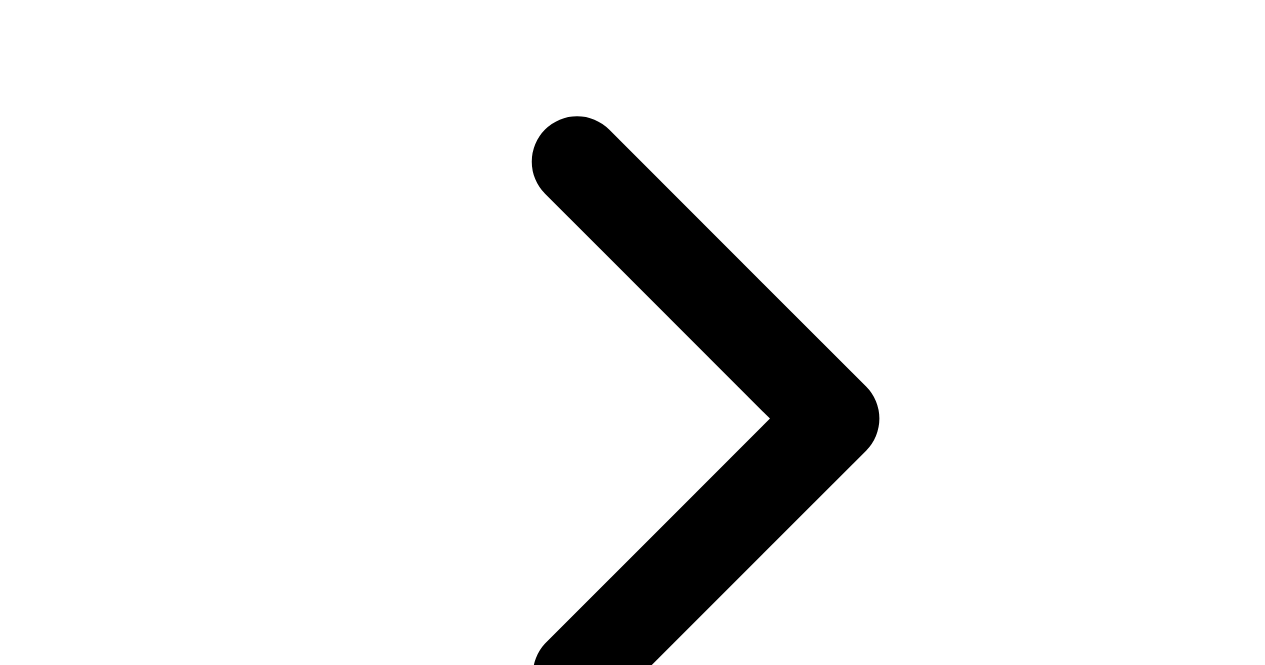 scroll, scrollTop: 1406, scrollLeft: 0, axis: vertical 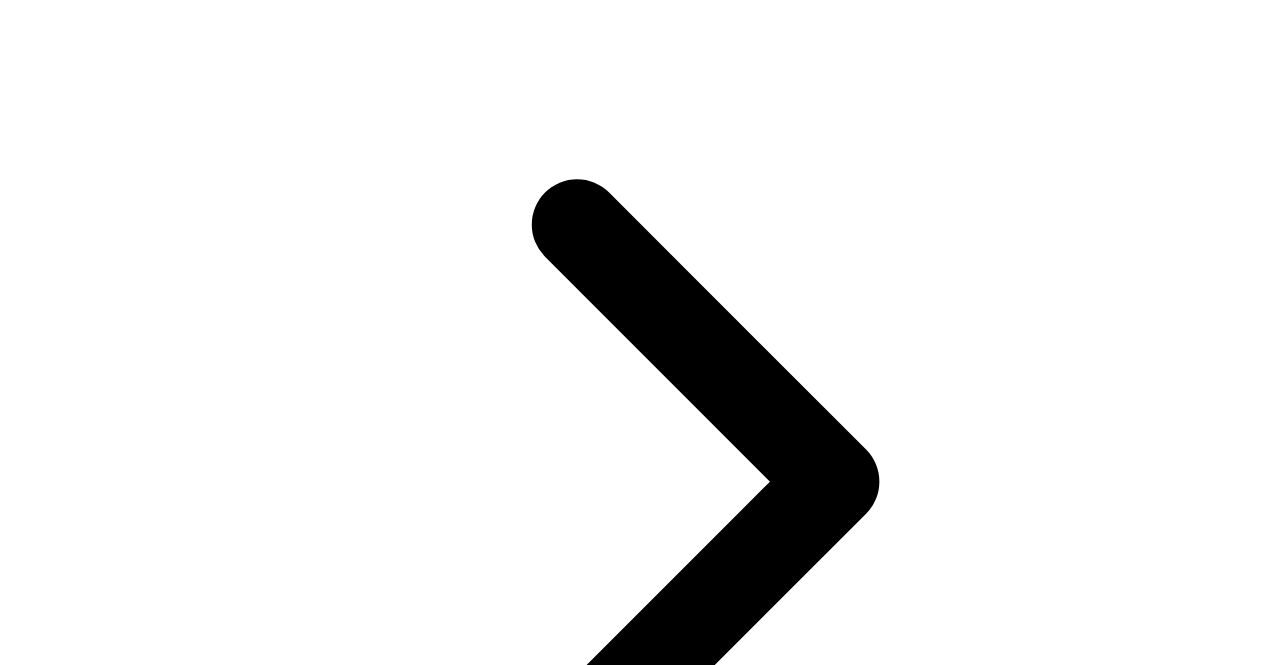 drag, startPoint x: 342, startPoint y: 451, endPoint x: 507, endPoint y: 451, distance: 165 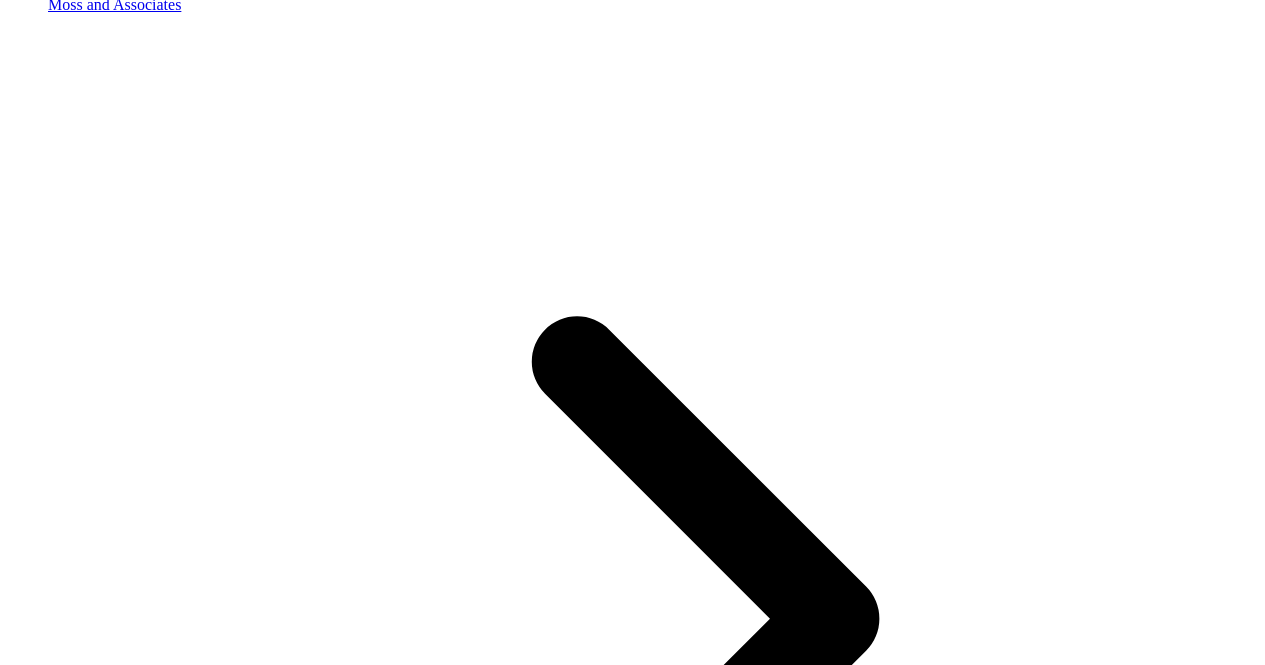 scroll, scrollTop: 1406, scrollLeft: 0, axis: vertical 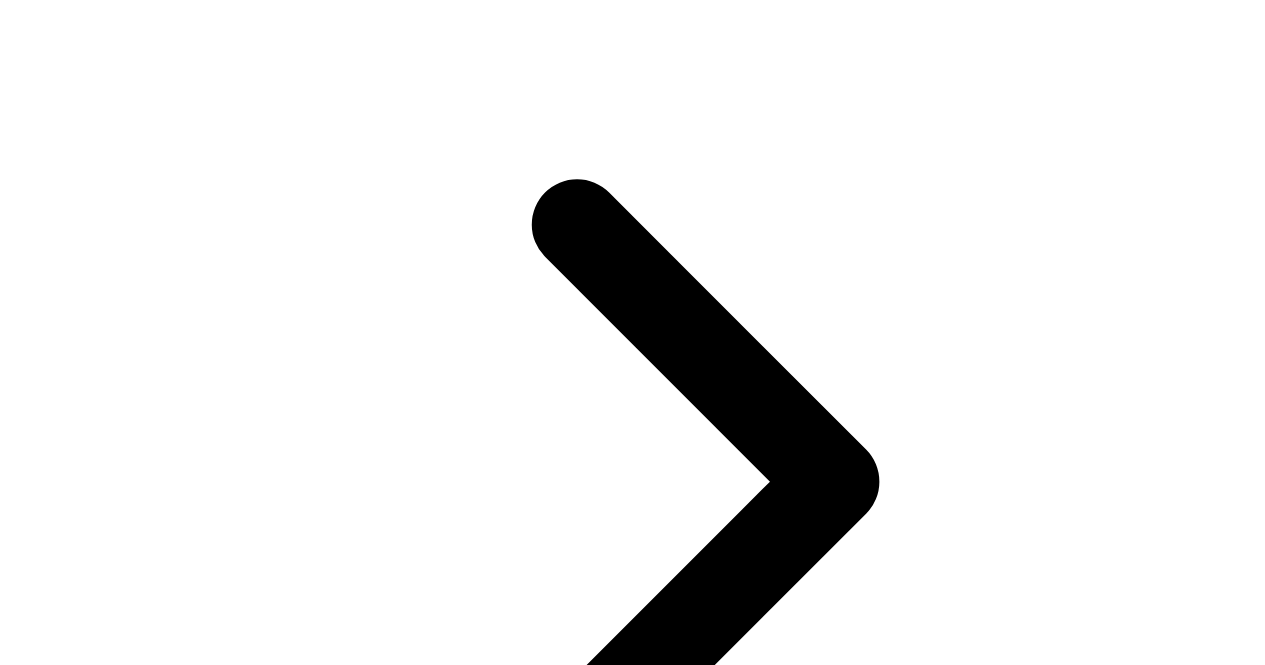 click on "Risk Category   II" at bounding box center [632, 16988] 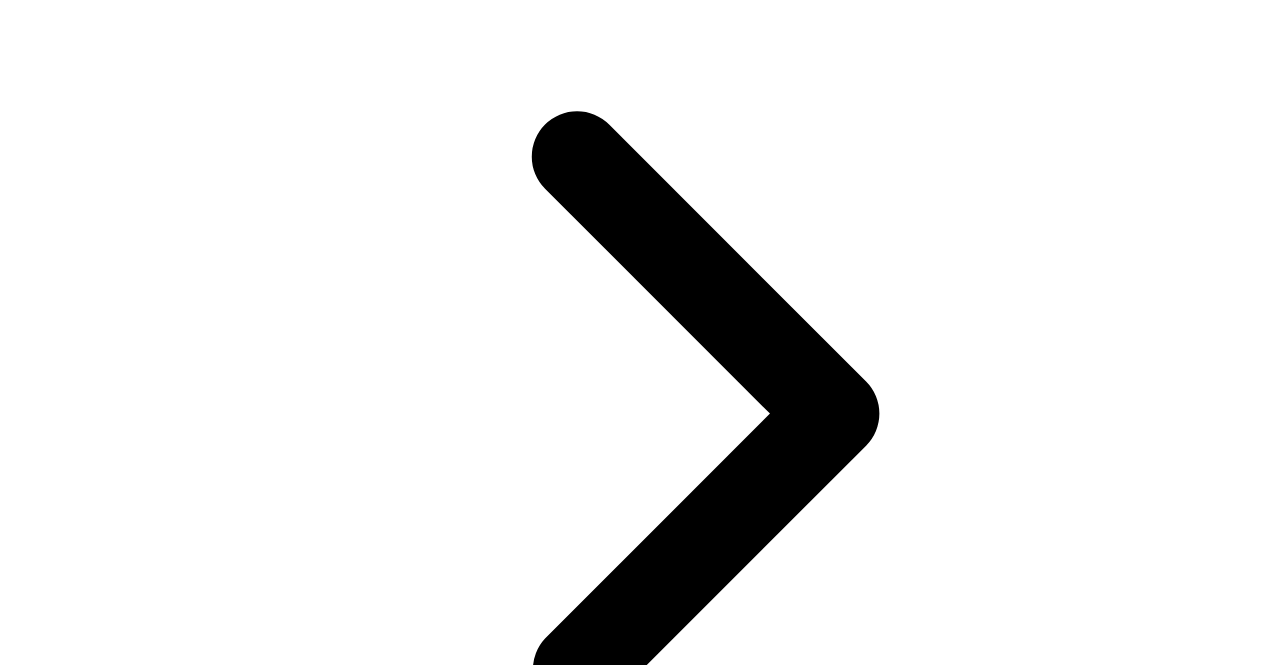 scroll, scrollTop: 1506, scrollLeft: 0, axis: vertical 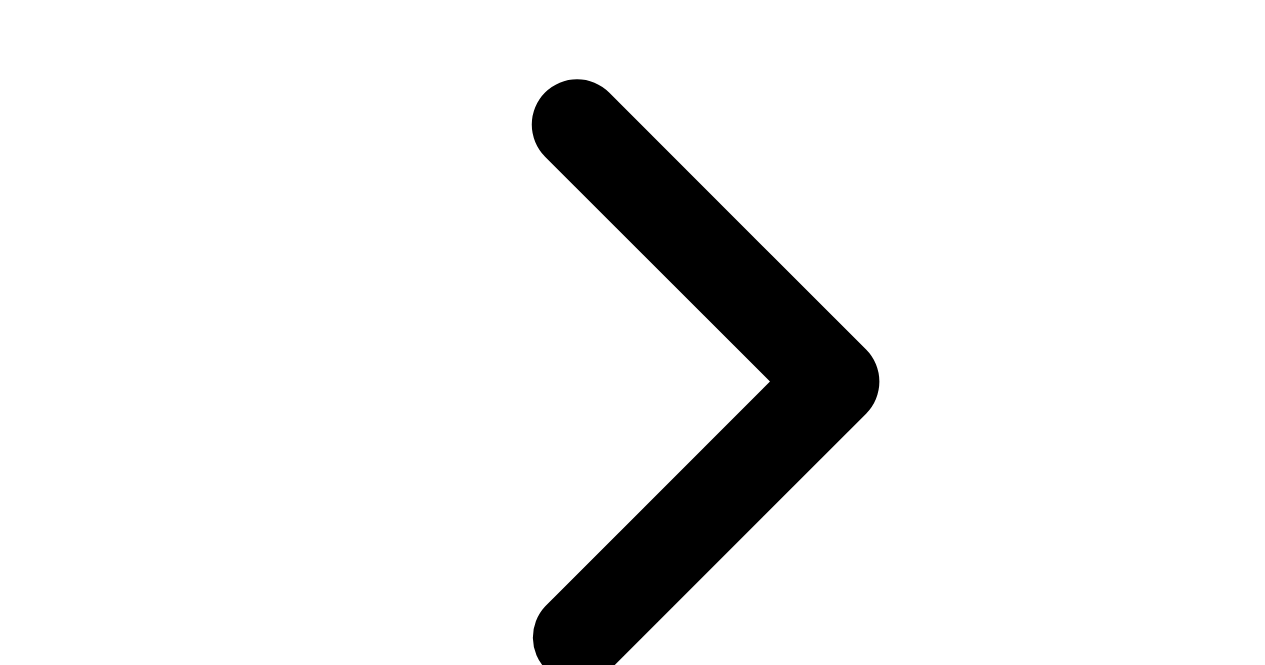 drag, startPoint x: 816, startPoint y: 345, endPoint x: 796, endPoint y: 349, distance: 20.396078 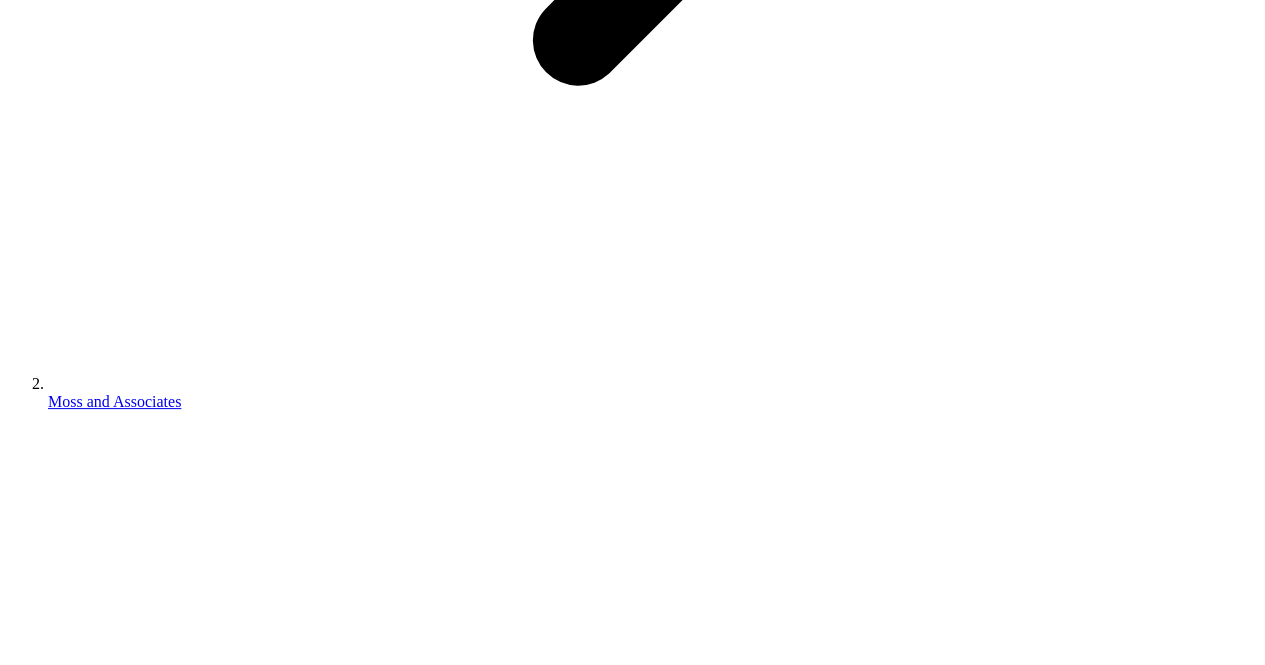 scroll, scrollTop: 900, scrollLeft: 0, axis: vertical 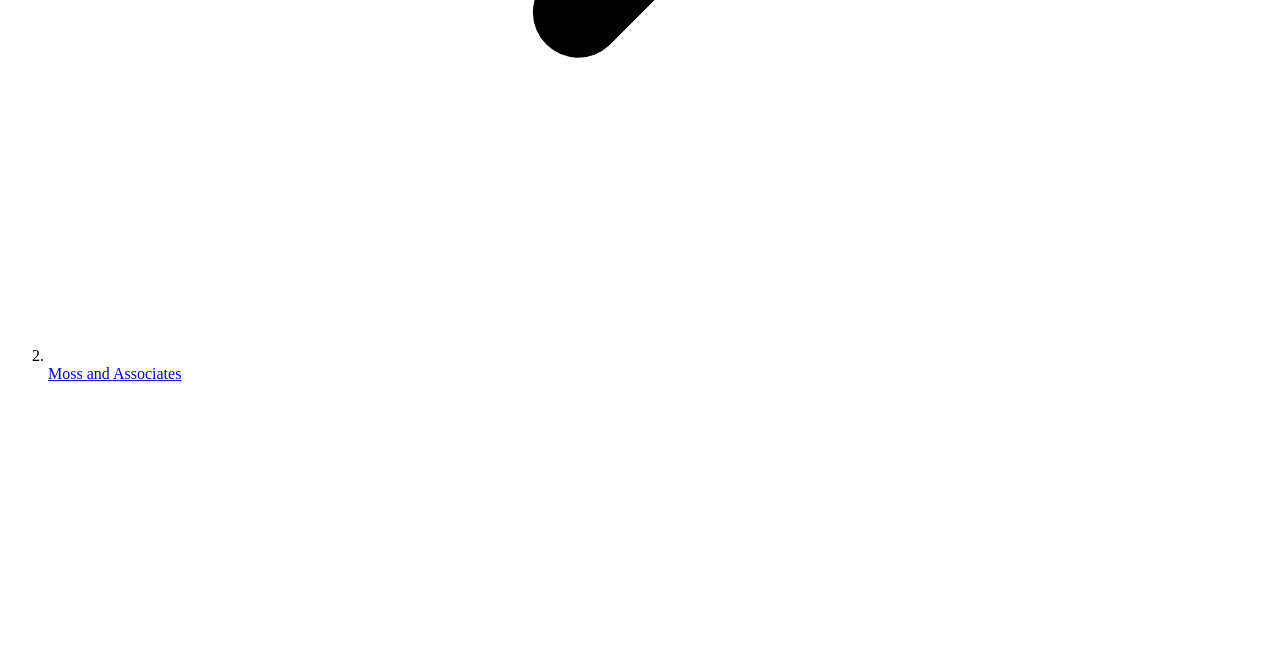 drag, startPoint x: 432, startPoint y: 218, endPoint x: 794, endPoint y: 363, distance: 389.96027 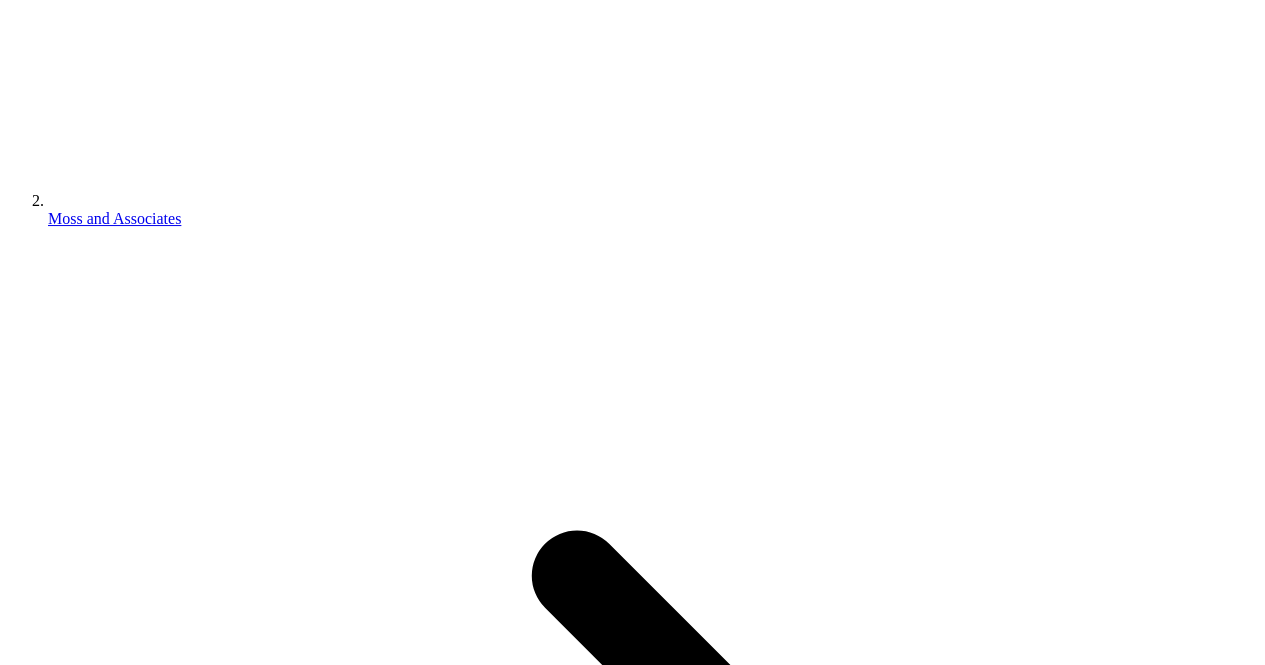 scroll, scrollTop: 800, scrollLeft: 0, axis: vertical 